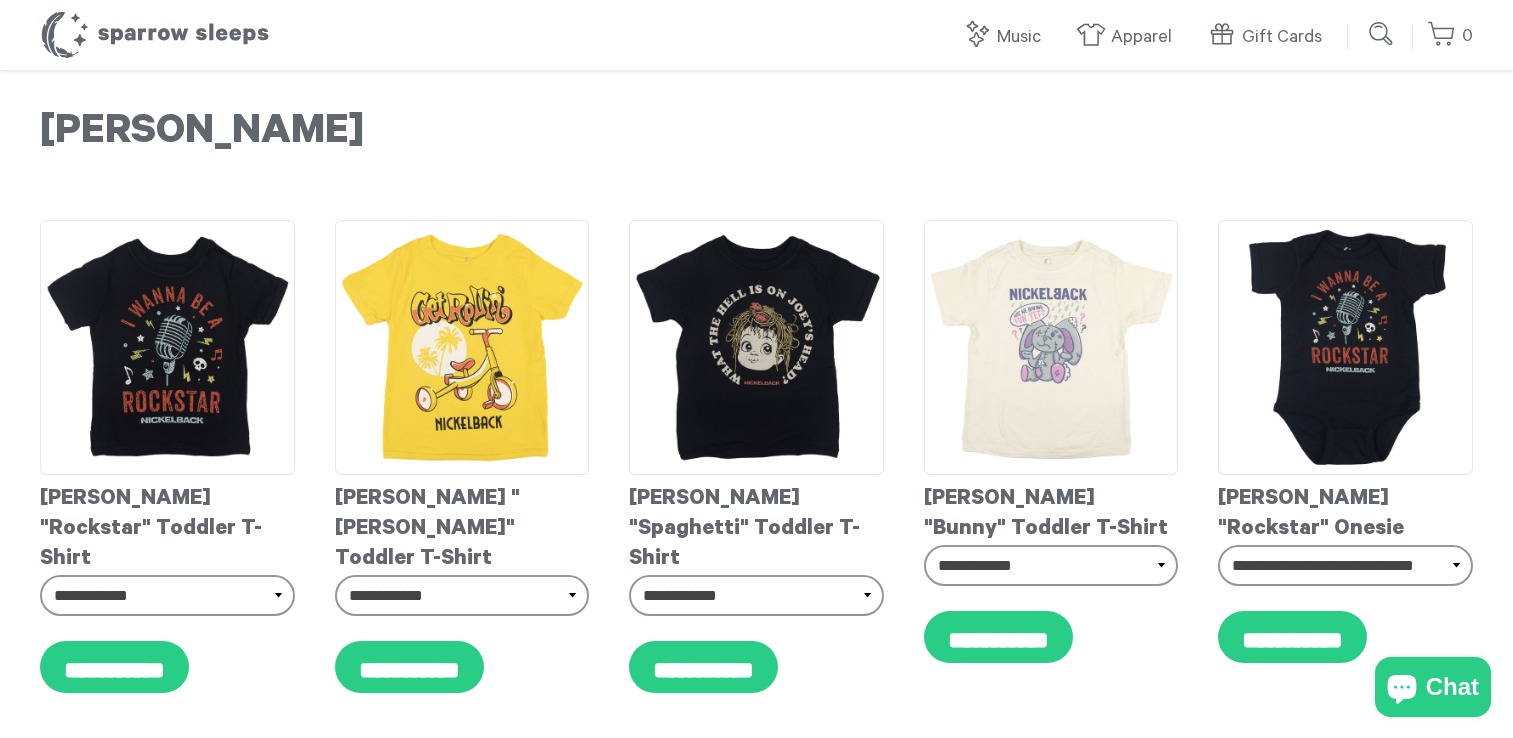 scroll, scrollTop: 0, scrollLeft: 0, axis: both 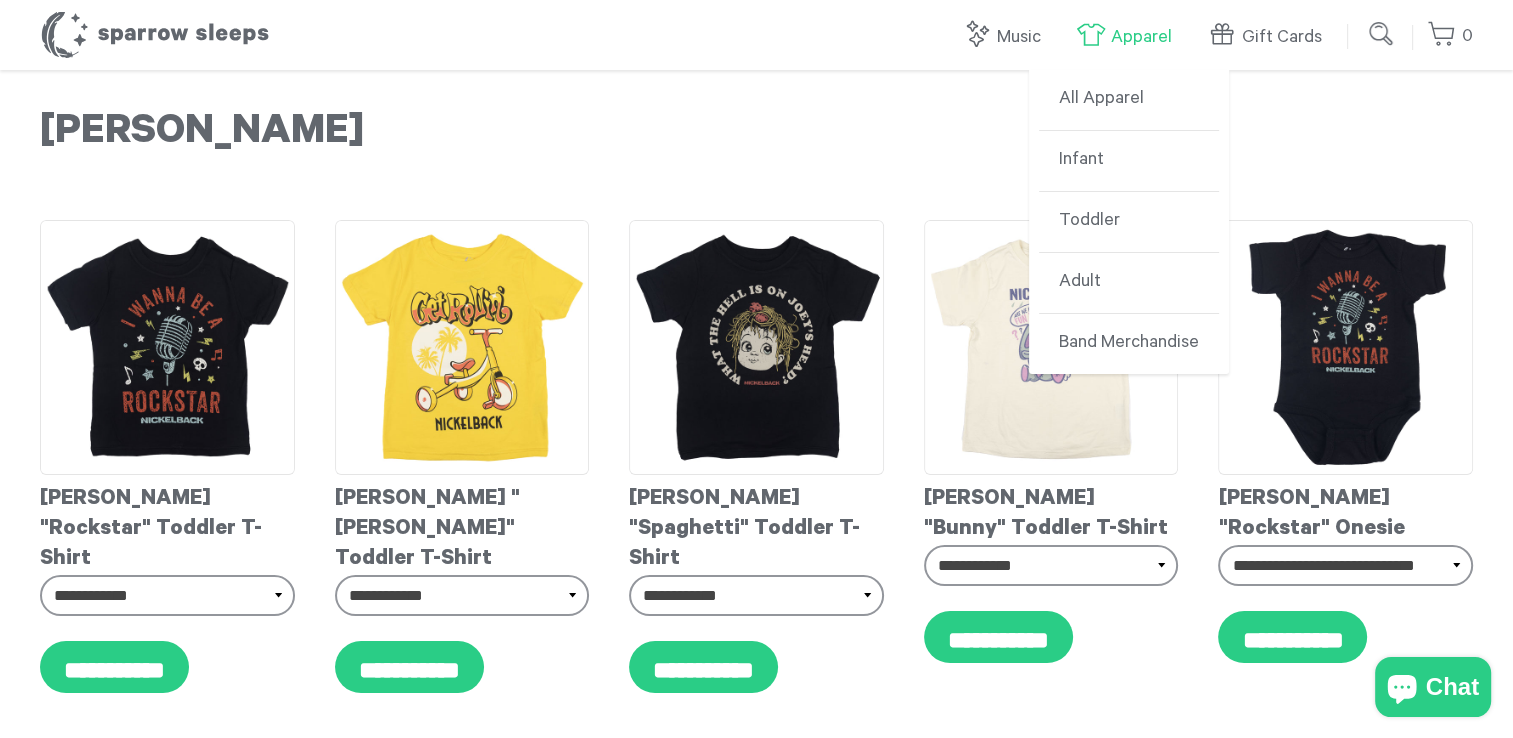 click on "Apparel" at bounding box center (1129, 37) 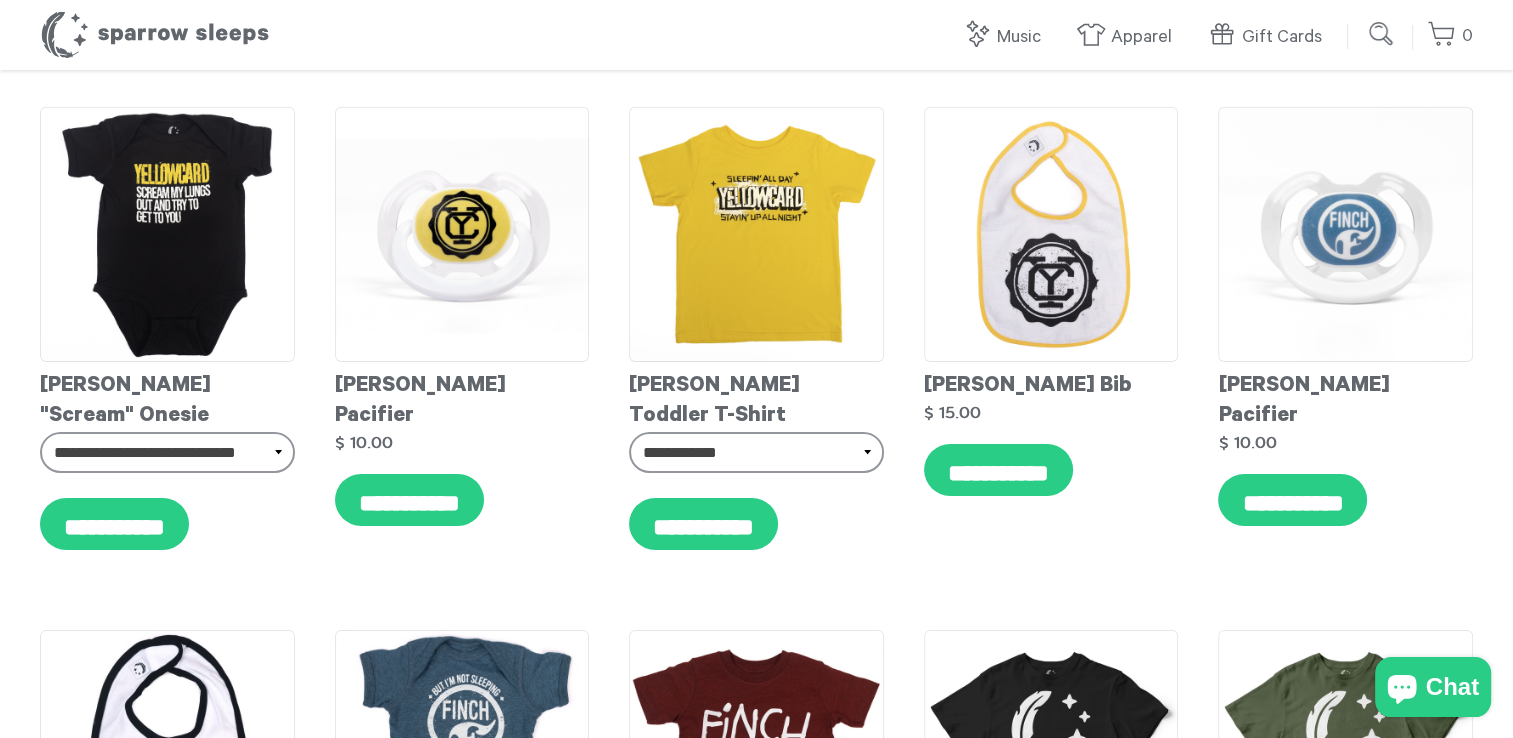 scroll, scrollTop: 6400, scrollLeft: 0, axis: vertical 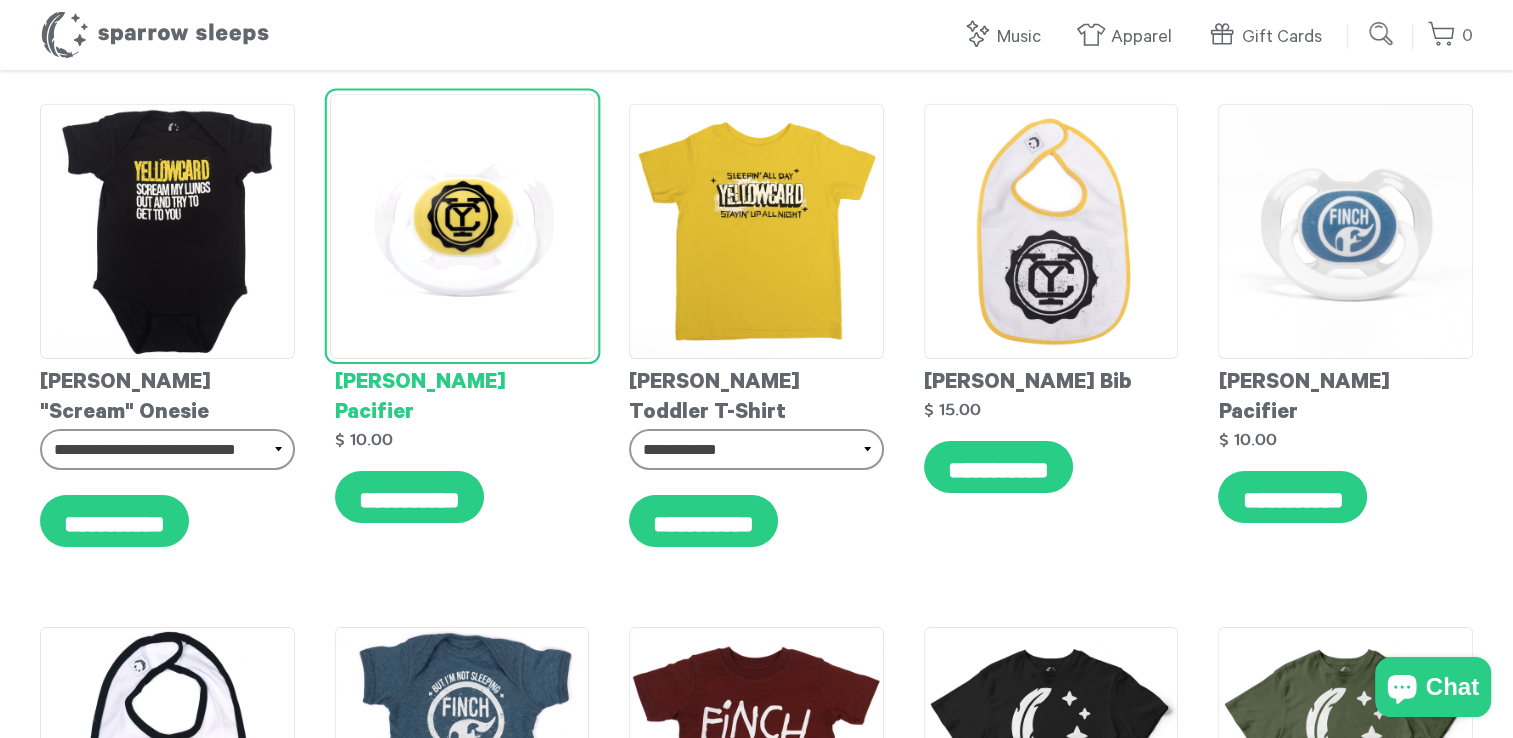 click on "Yellowcard Pacifier" at bounding box center [462, 394] 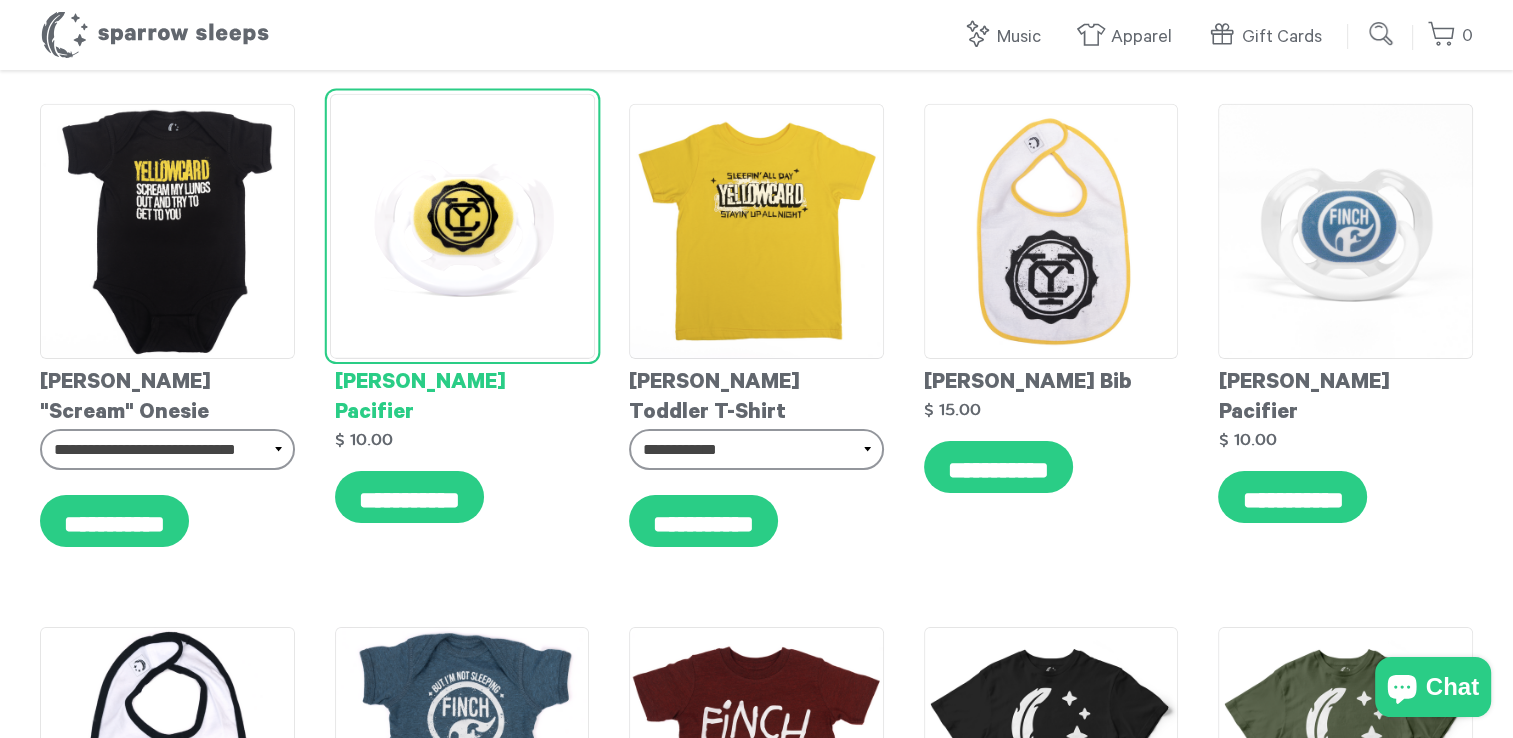 click on "[PERSON_NAME] Pacifier" at bounding box center [462, 394] 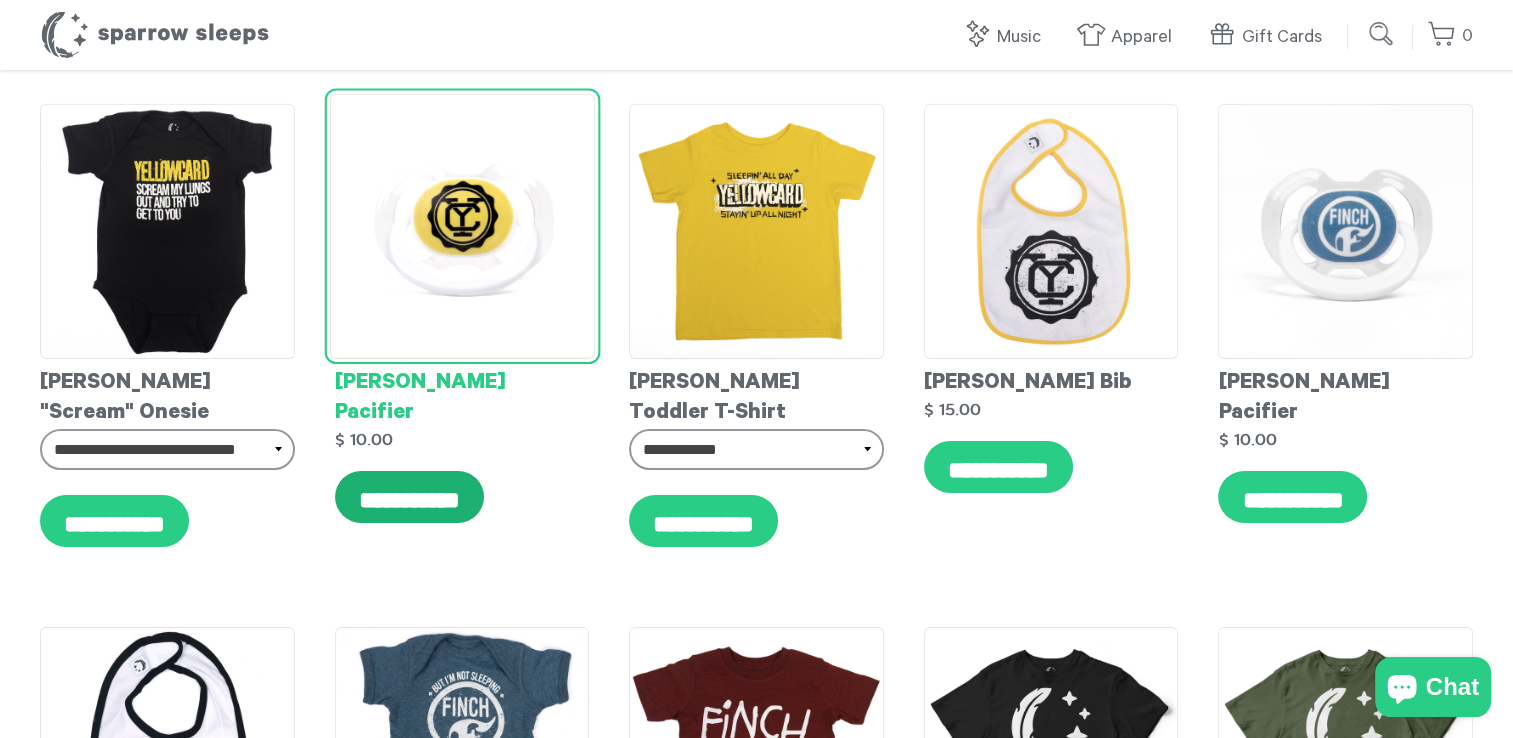 click on "**********" at bounding box center (409, 497) 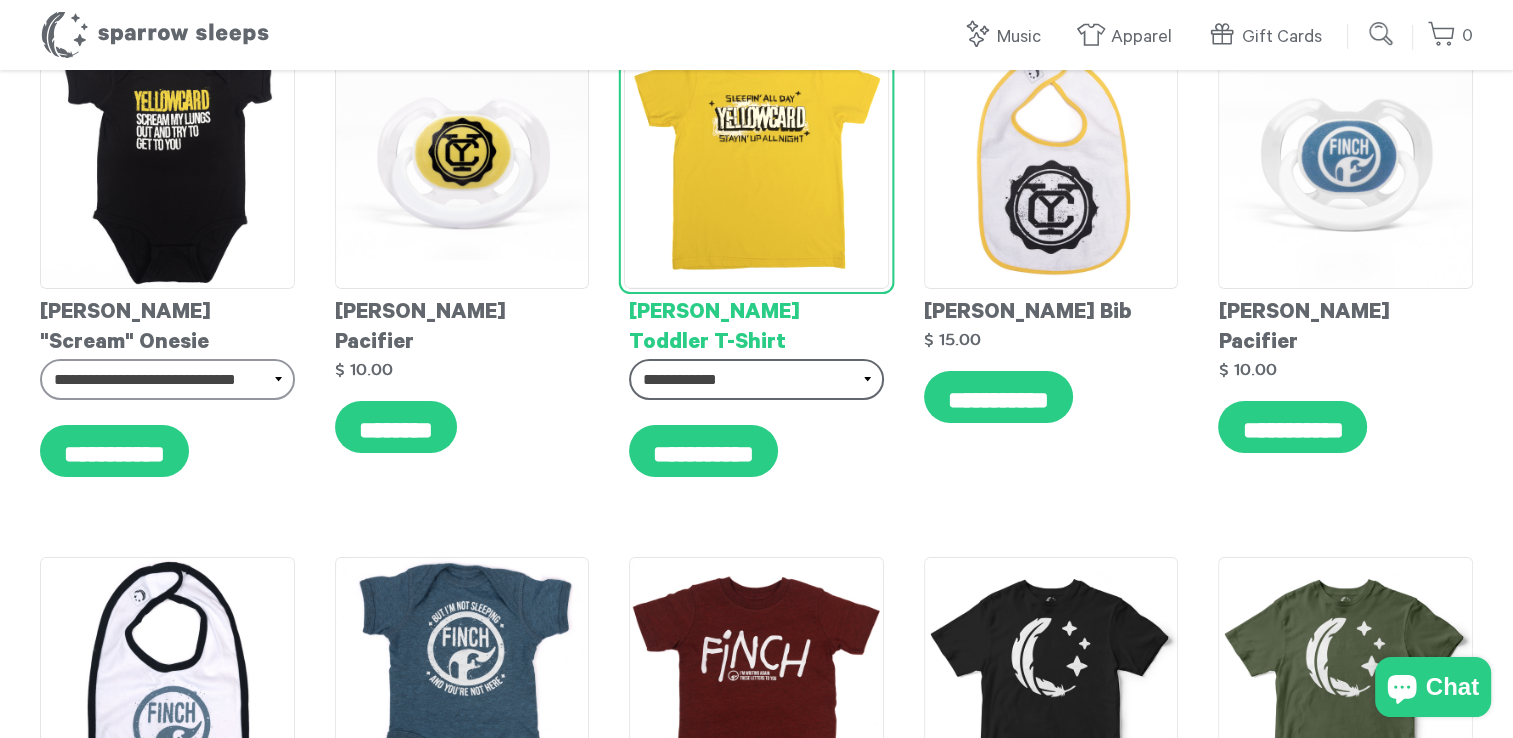 scroll, scrollTop: 6600, scrollLeft: 0, axis: vertical 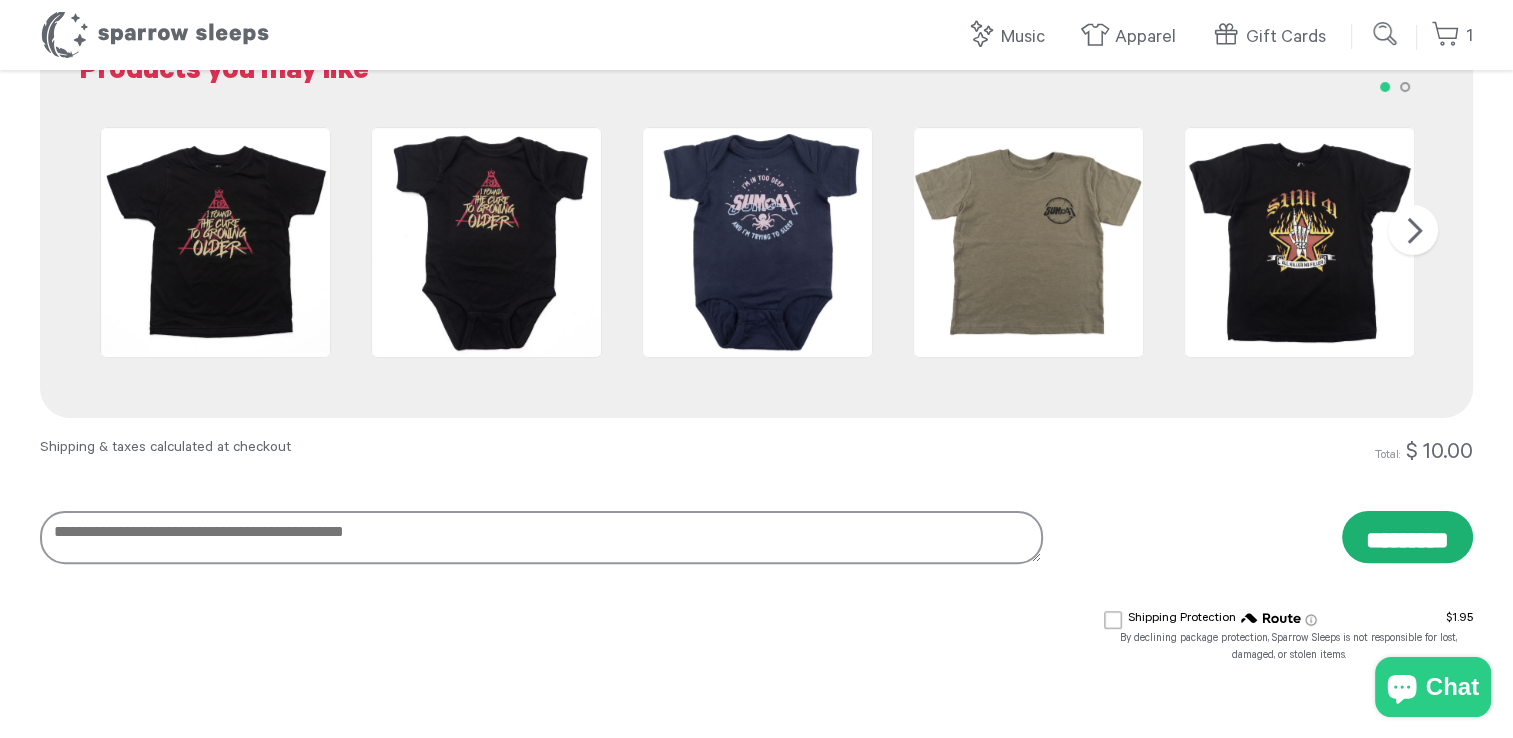 click on "*********" at bounding box center (1407, 537) 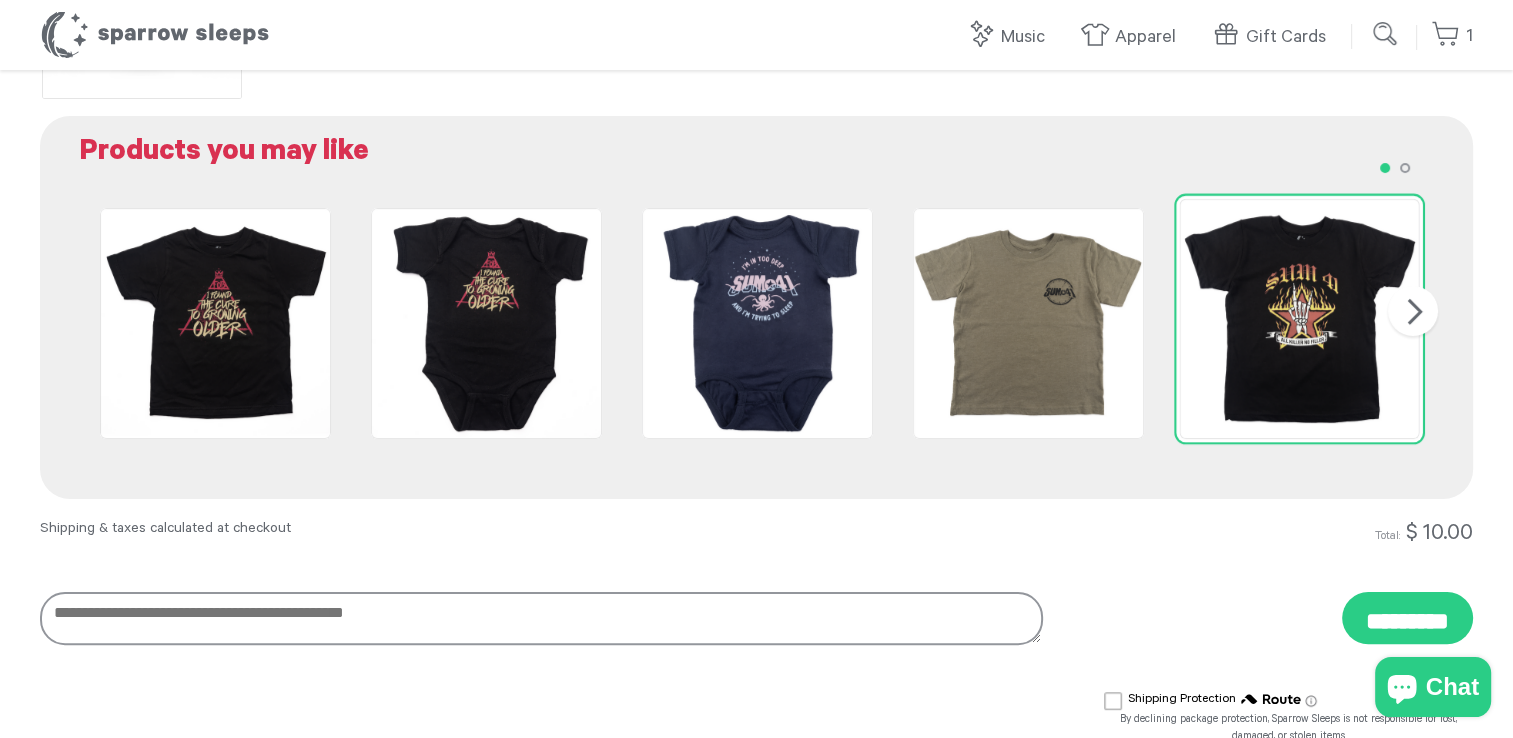 scroll, scrollTop: 100, scrollLeft: 0, axis: vertical 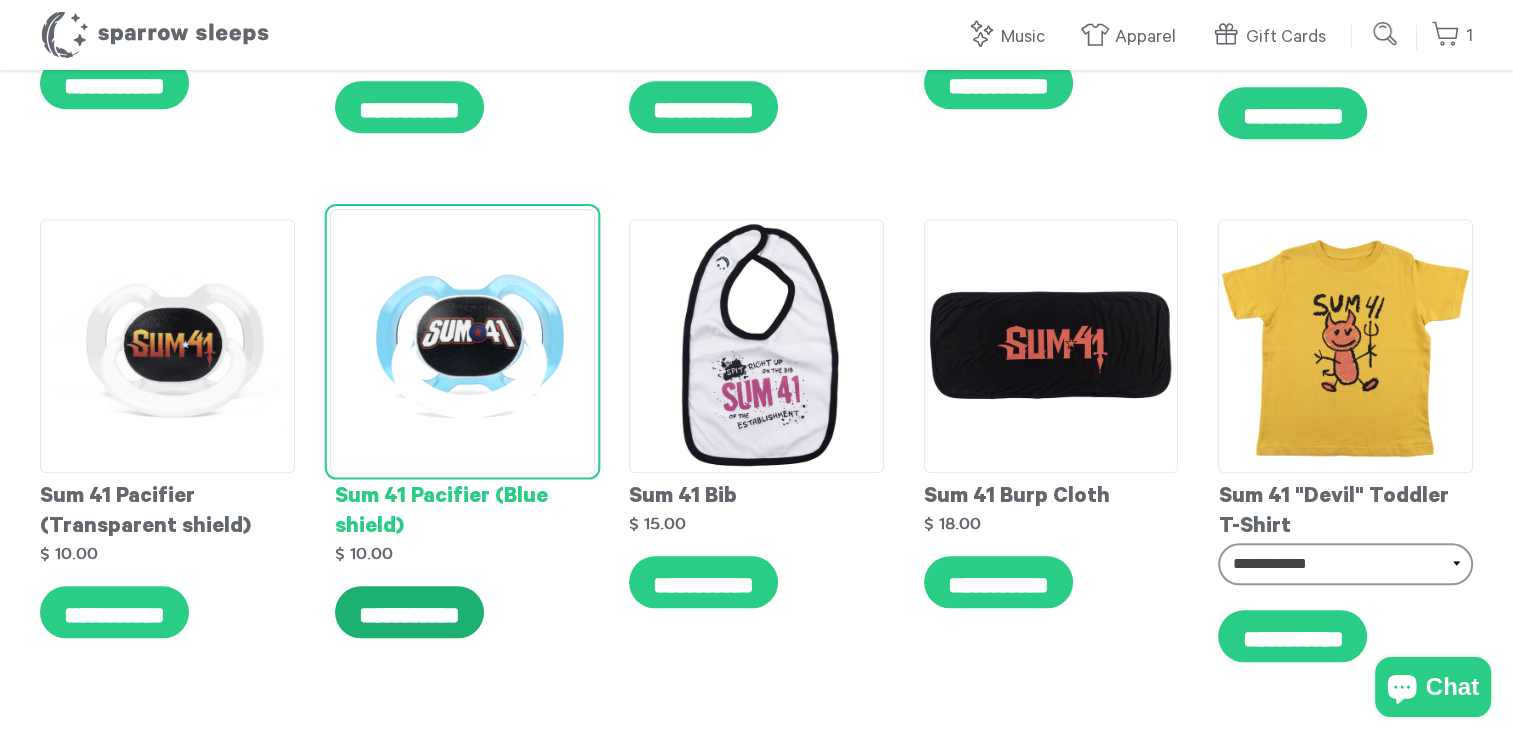 click on "**********" at bounding box center (409, 612) 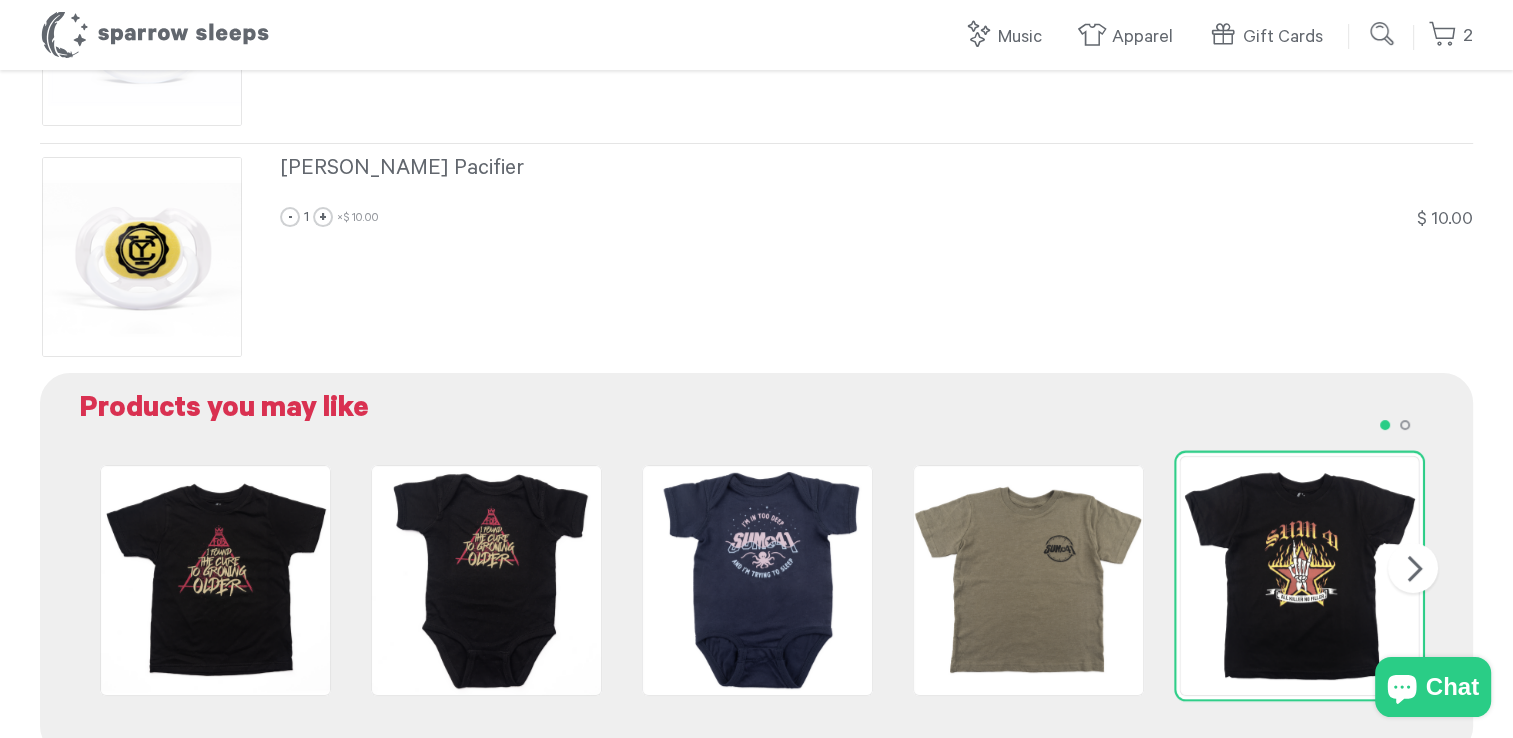 scroll, scrollTop: 300, scrollLeft: 0, axis: vertical 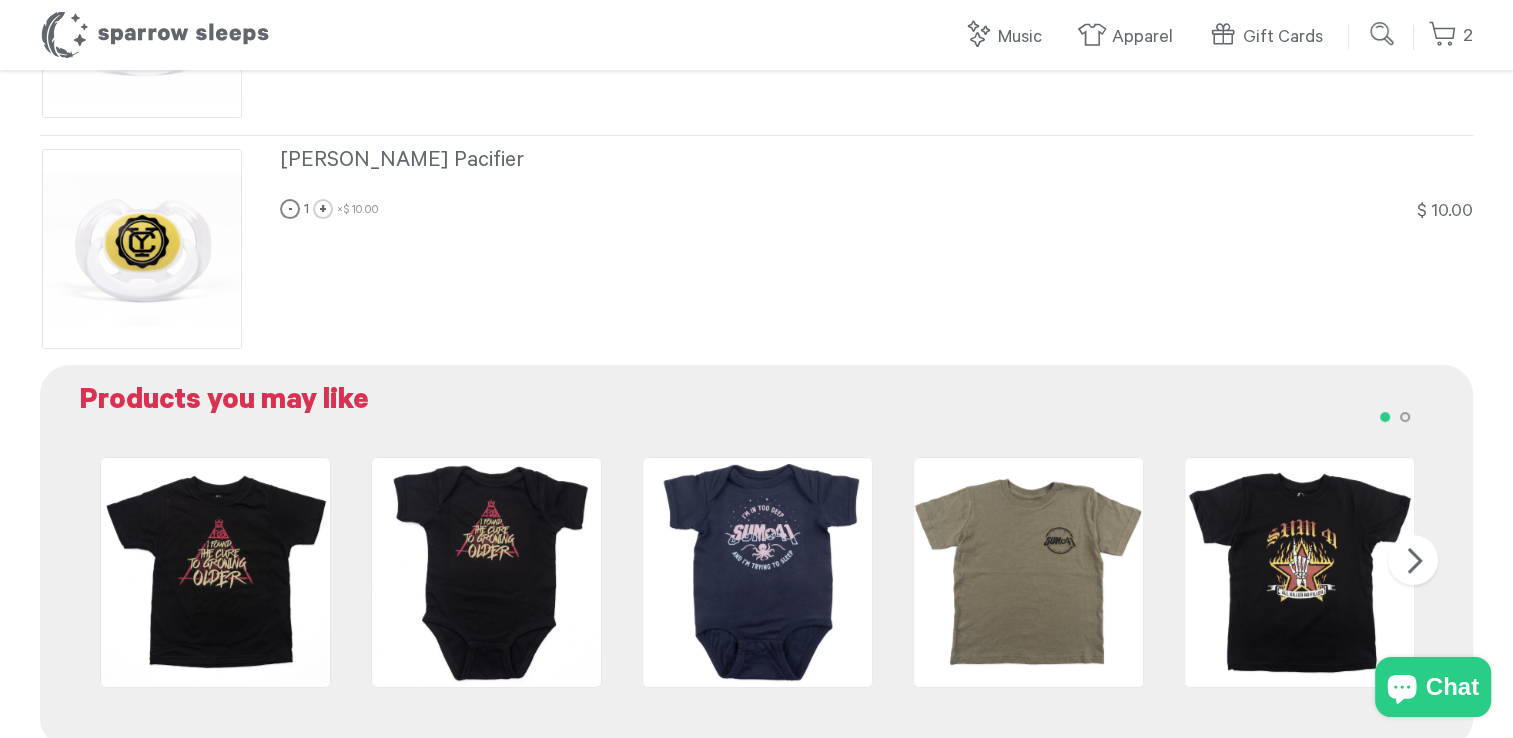 click on "-" at bounding box center [290, 209] 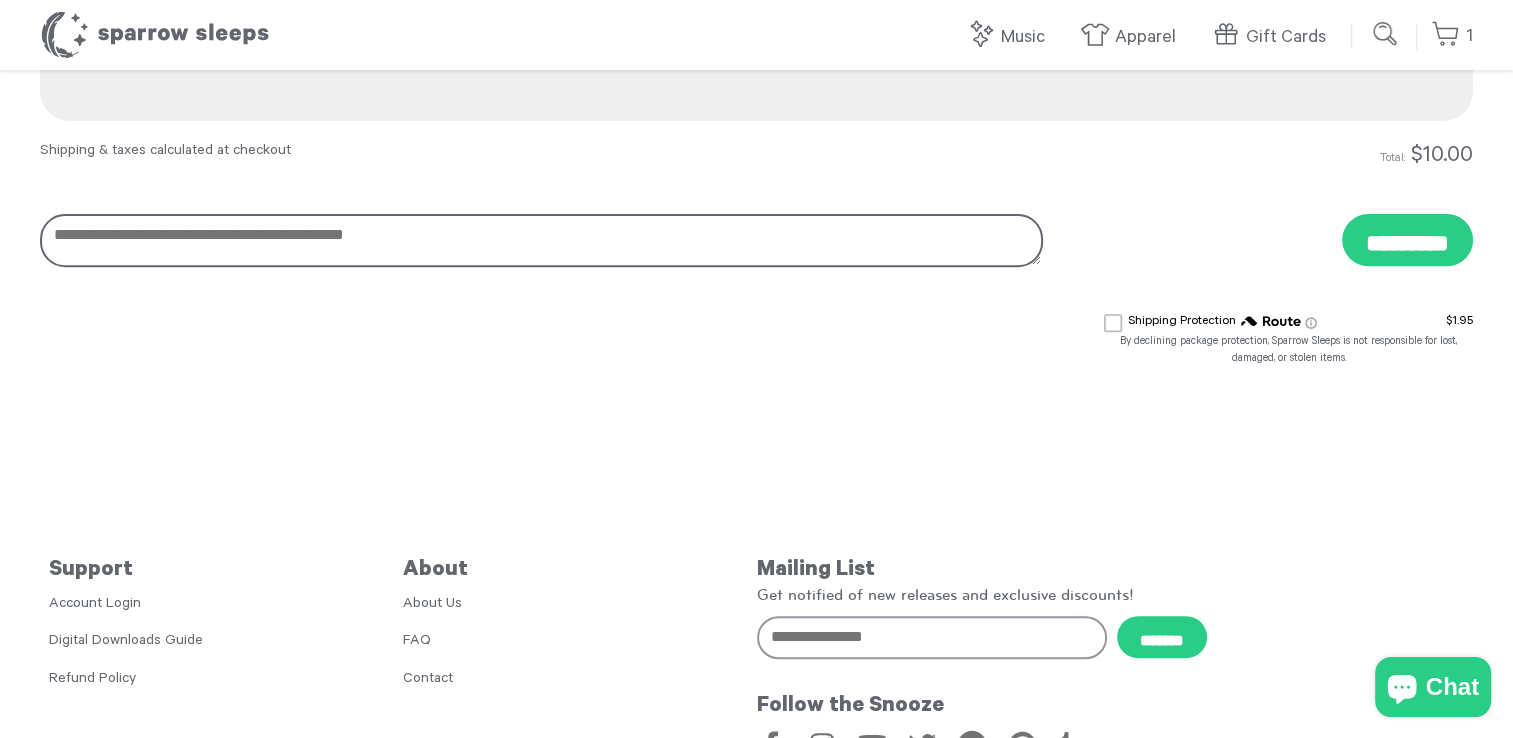 scroll, scrollTop: 700, scrollLeft: 0, axis: vertical 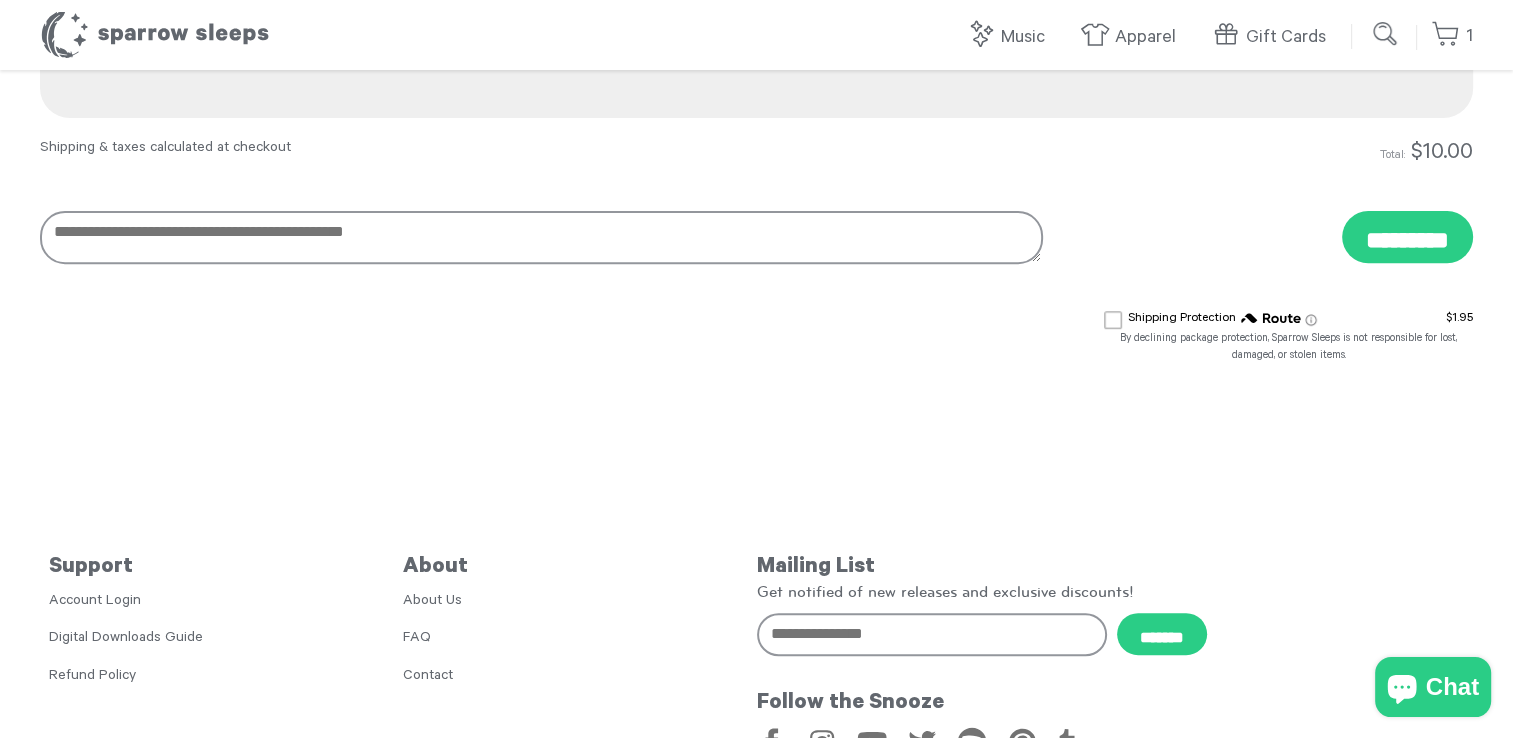 click on "********* *********" at bounding box center [1258, 247] 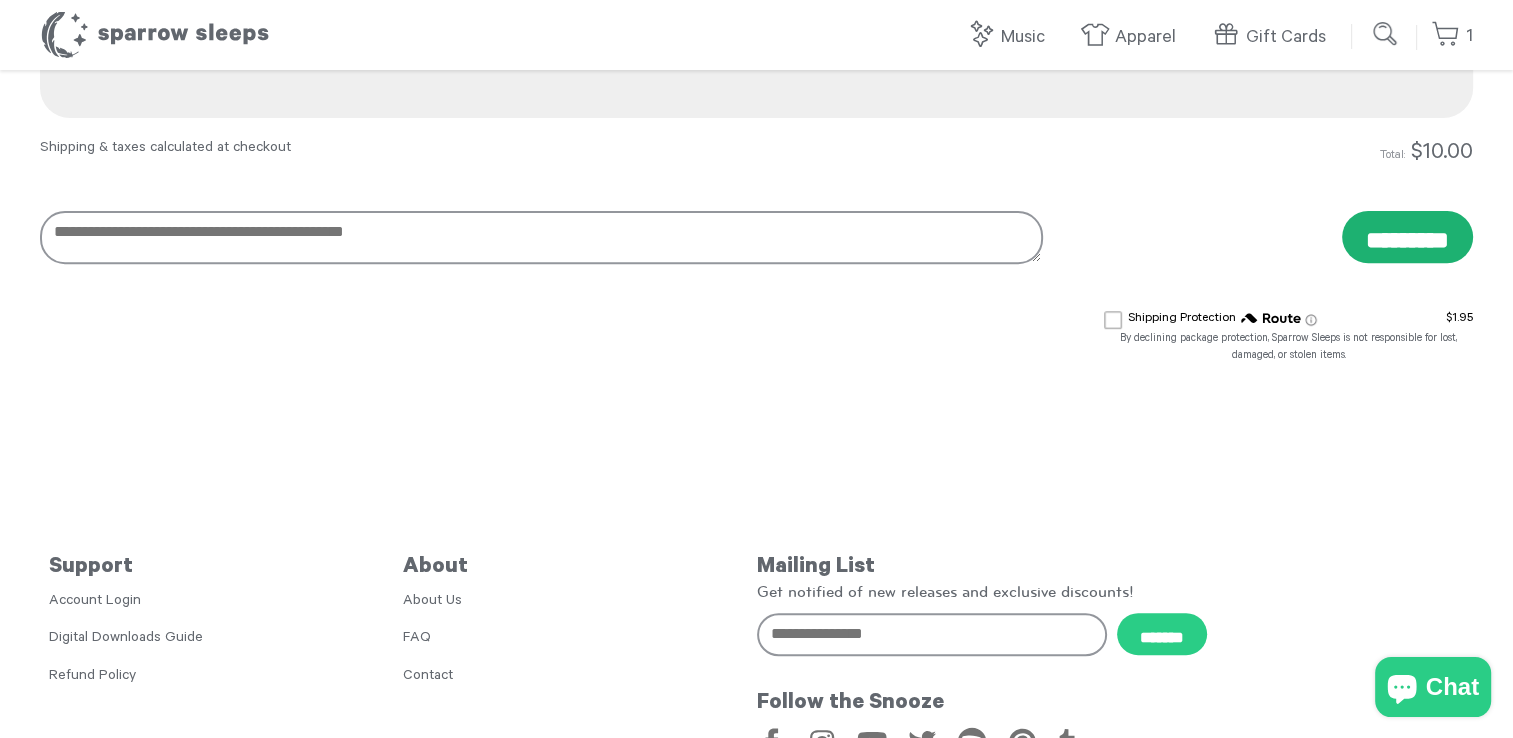 click on "*********" at bounding box center (1407, 237) 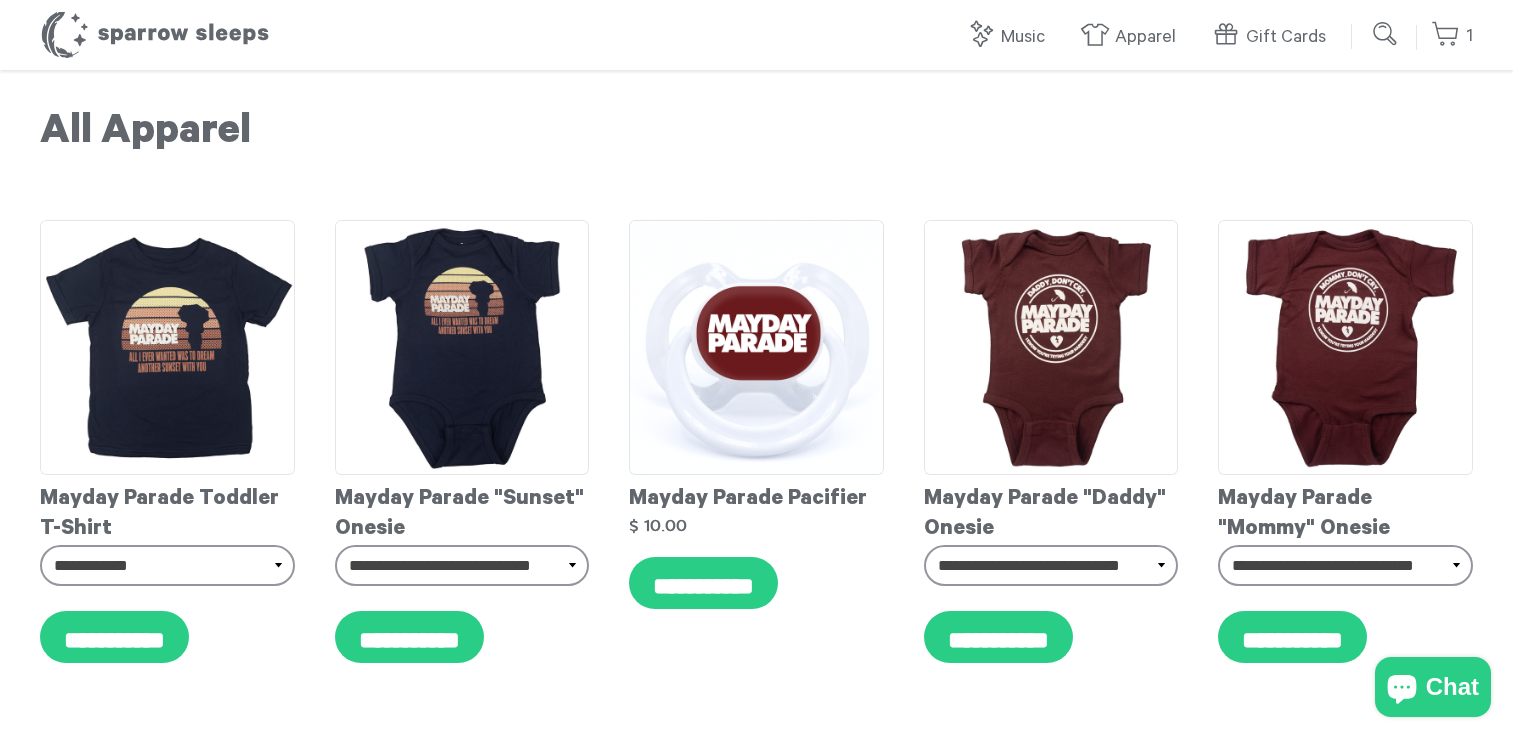 scroll, scrollTop: 998, scrollLeft: 0, axis: vertical 